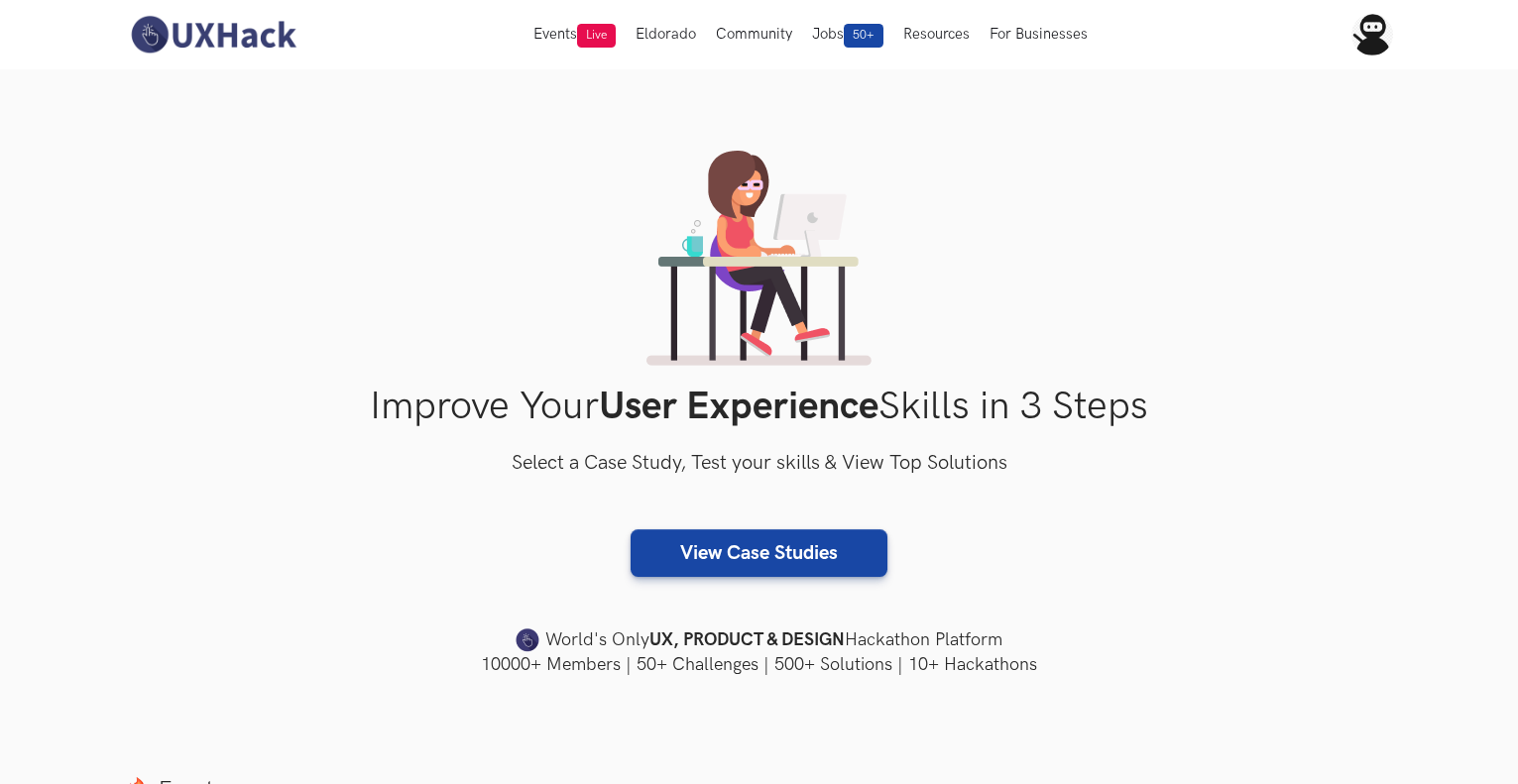 scroll, scrollTop: 0, scrollLeft: 0, axis: both 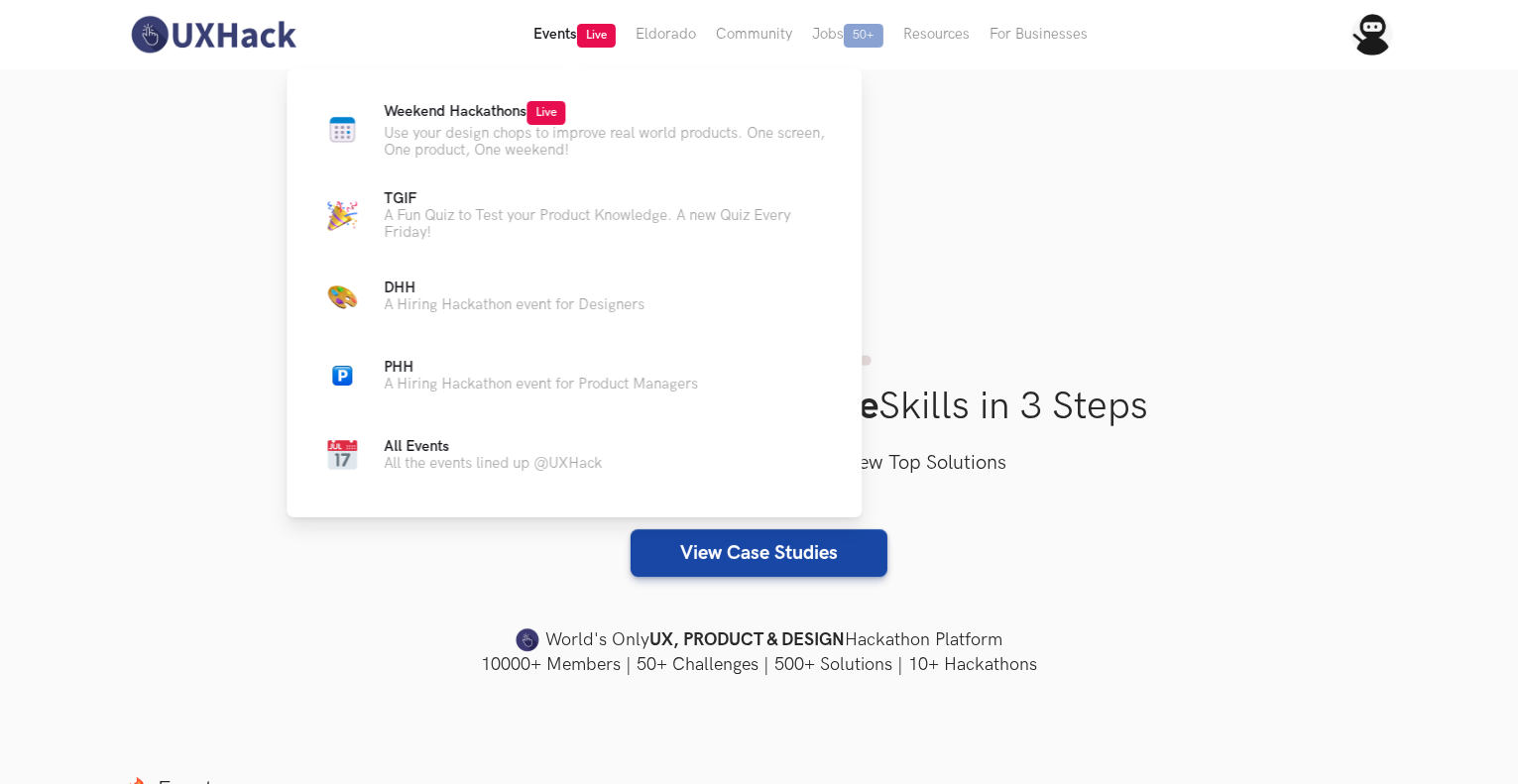 click on "Events  Live" at bounding box center [574, 35] 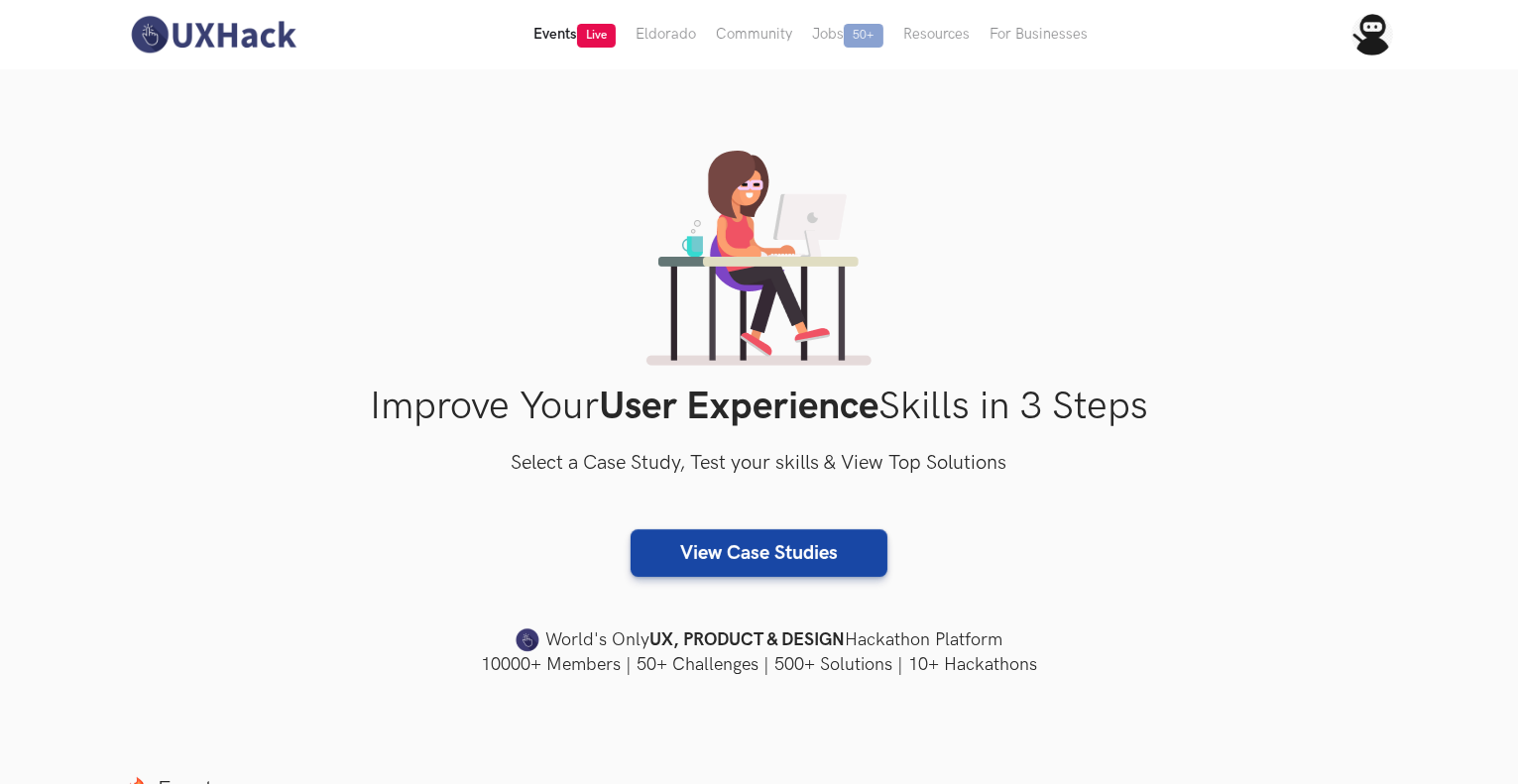click on "Events  Live" at bounding box center [574, 35] 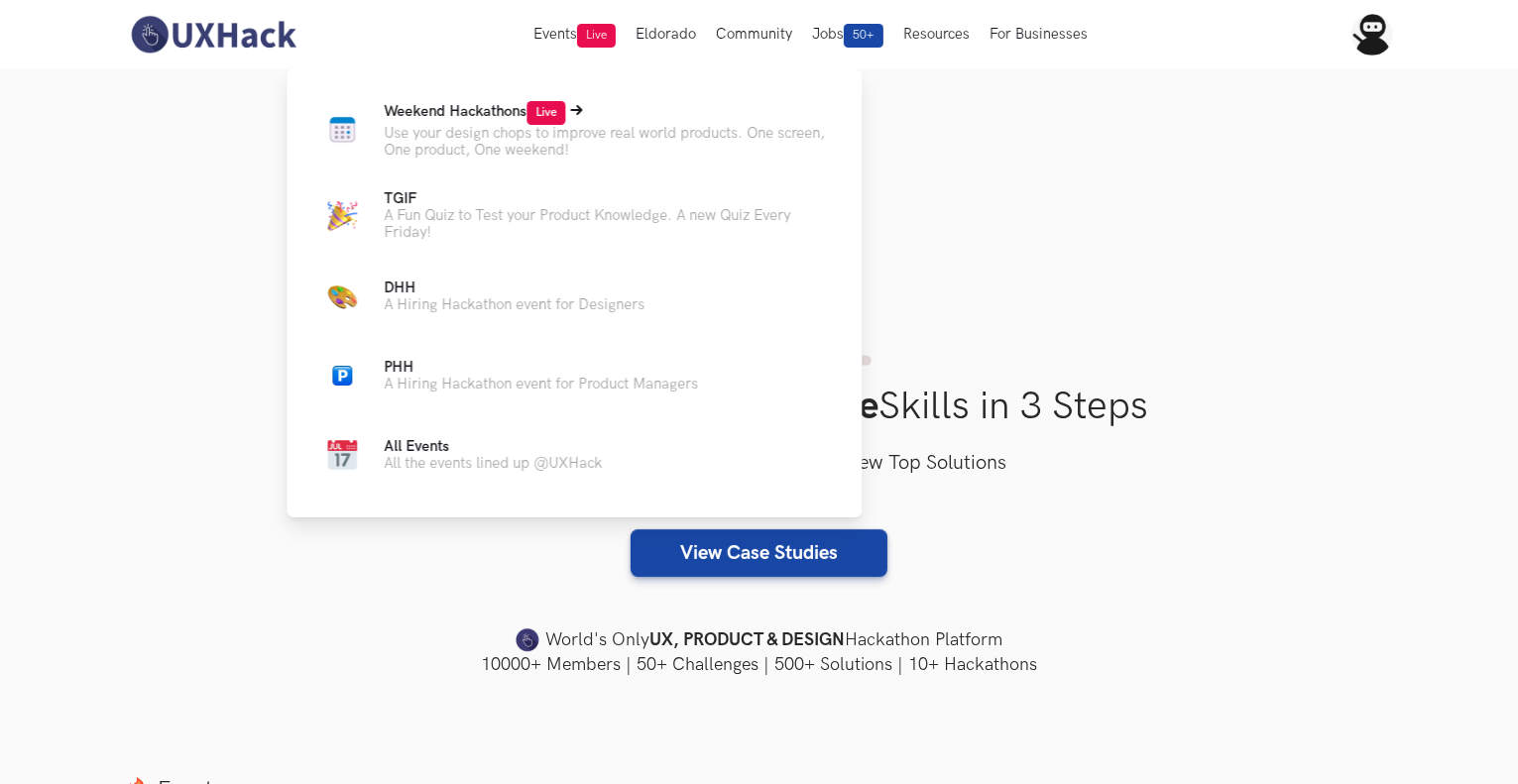 click on "Use your design chops to improve real world products. One screen, One product, One weekend!" at bounding box center [607, 142] 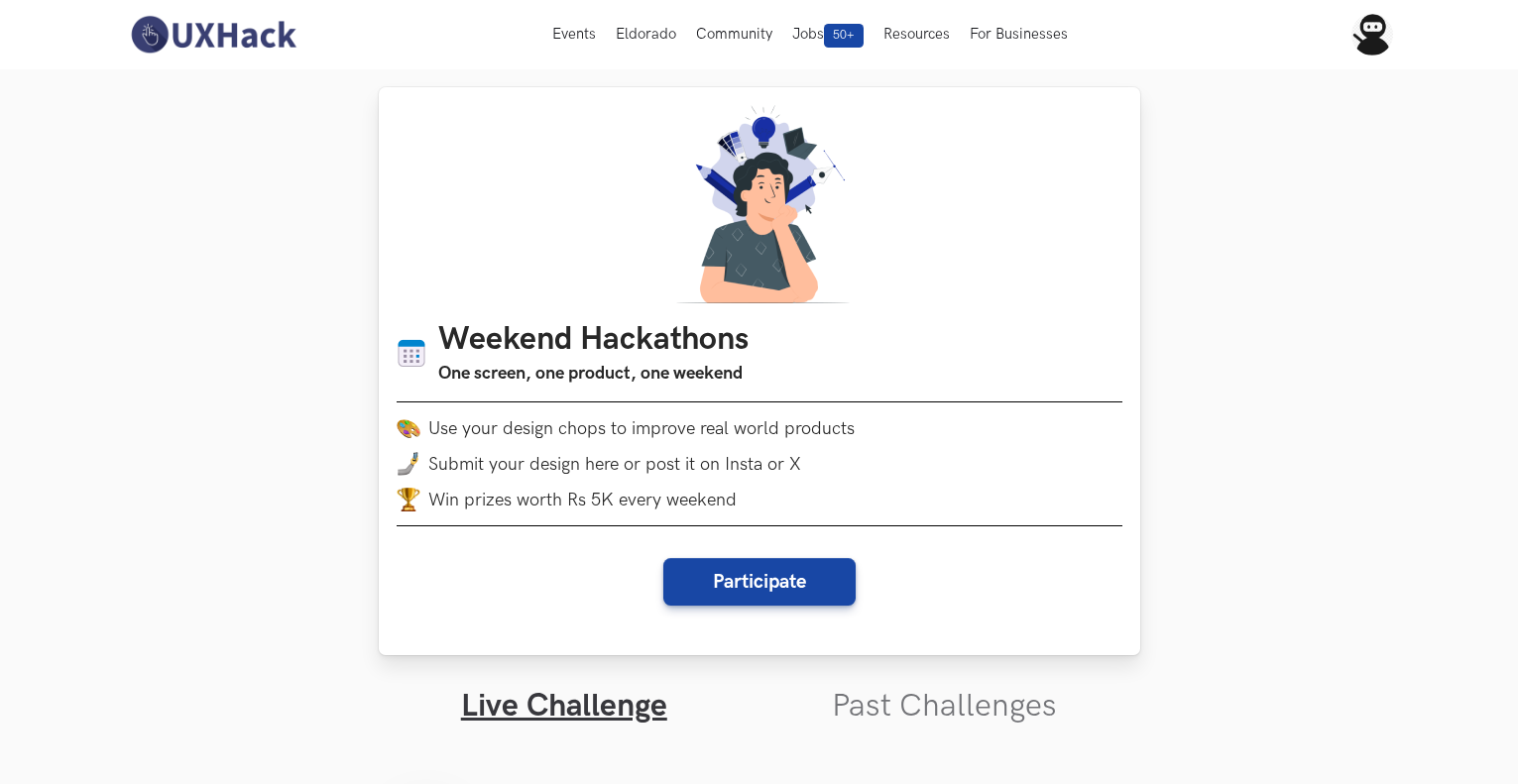 scroll, scrollTop: 0, scrollLeft: 0, axis: both 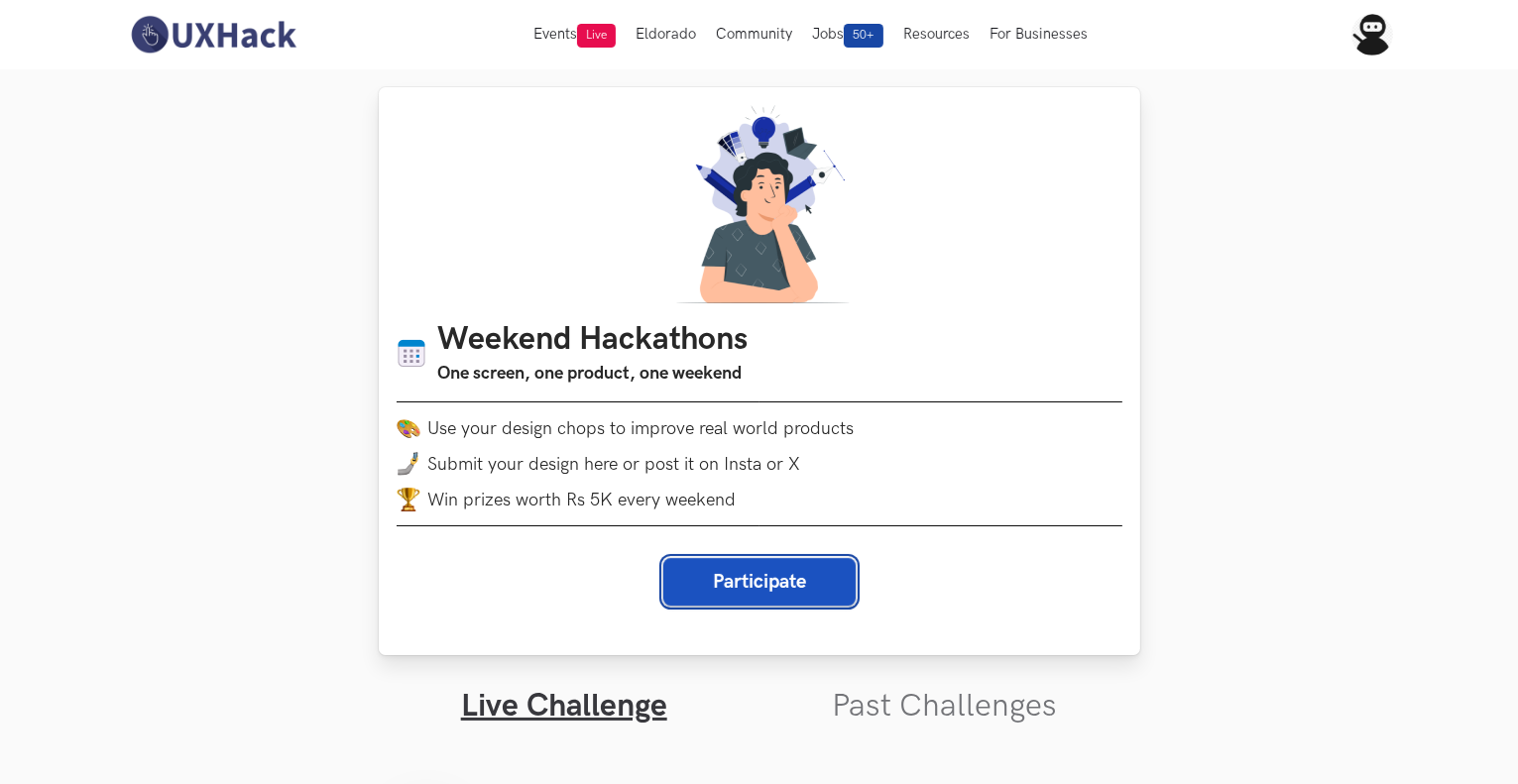 click on "Participate" at bounding box center [759, 582] 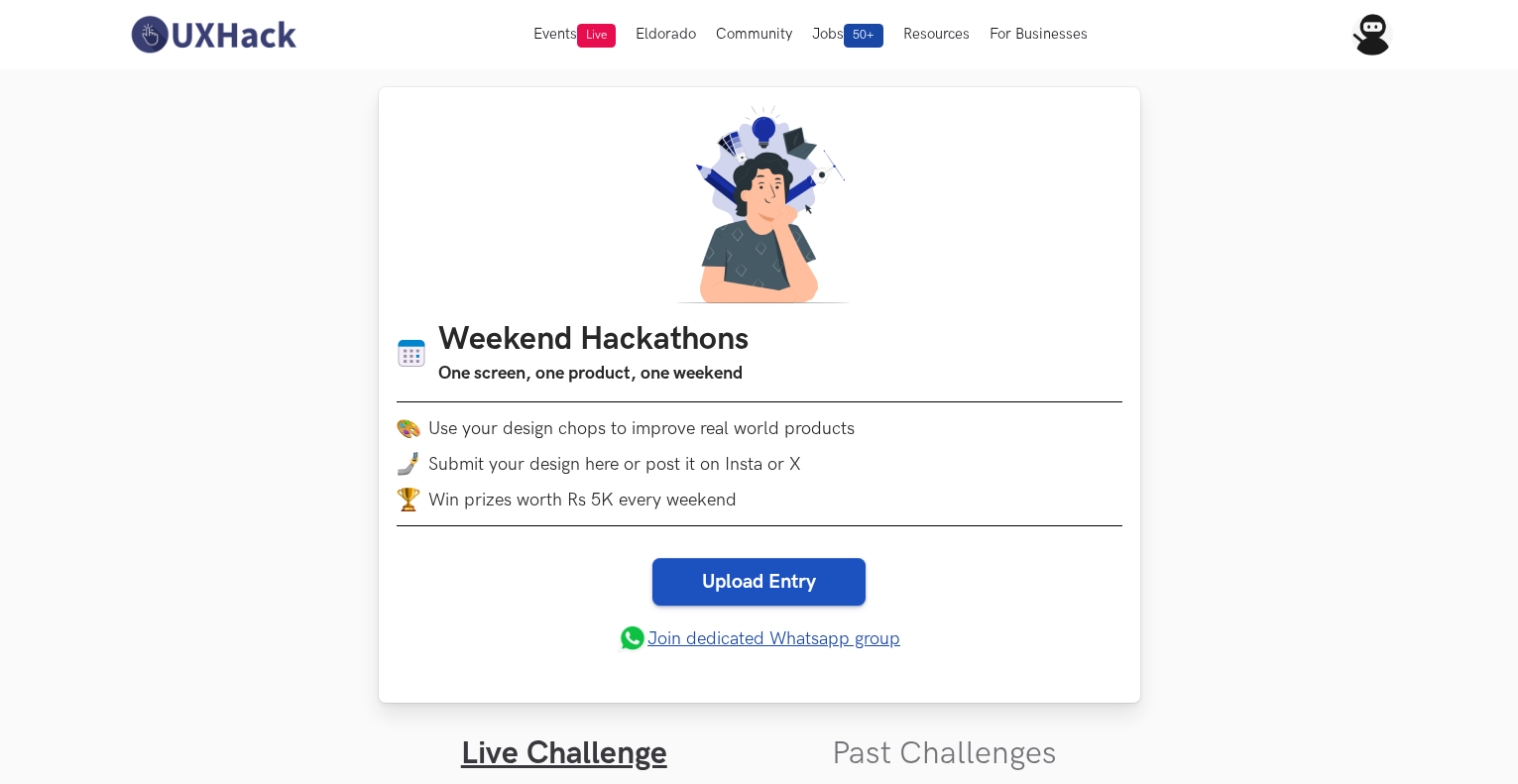 scroll, scrollTop: 0, scrollLeft: 0, axis: both 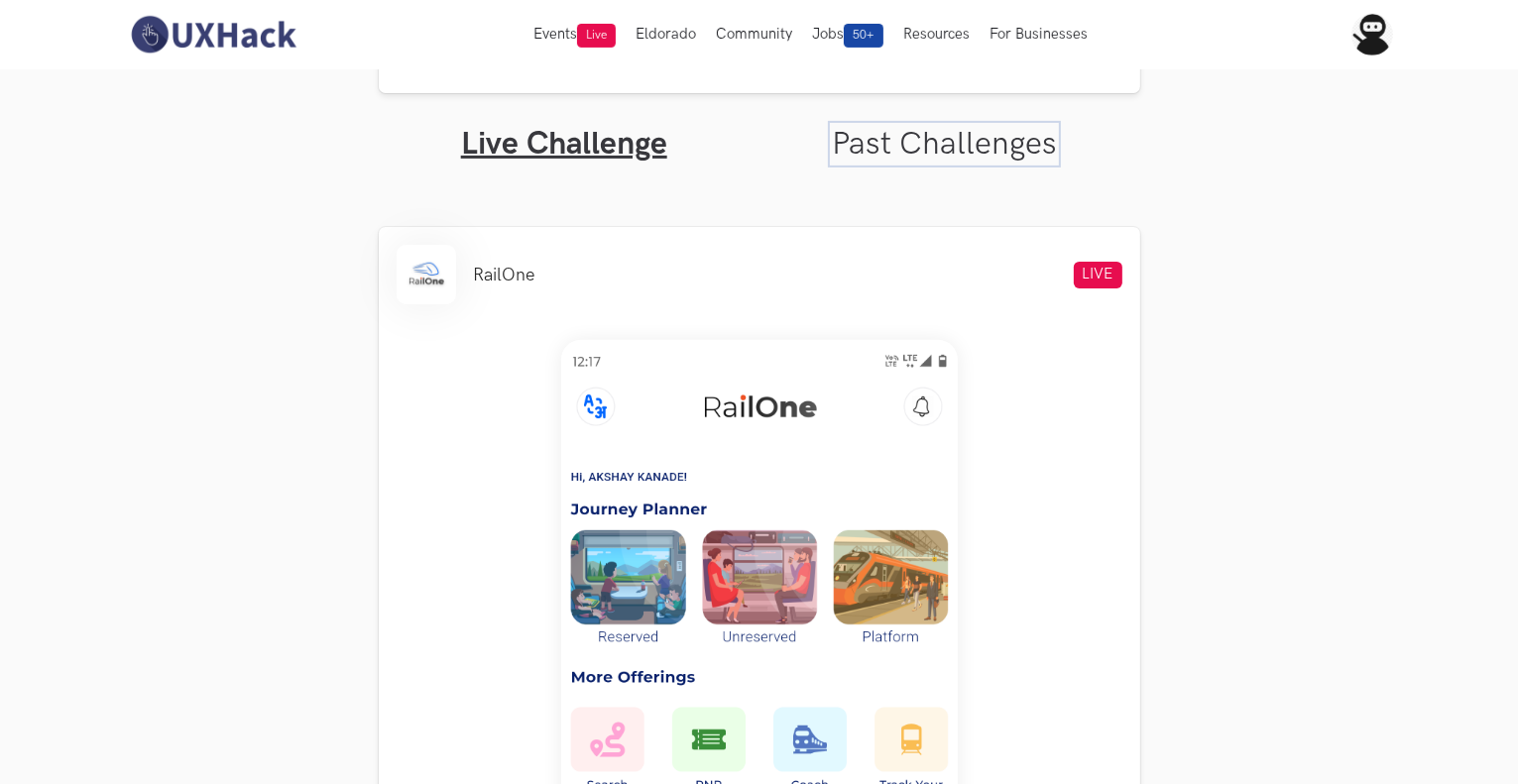 click on "Past Challenges" at bounding box center [944, 144] 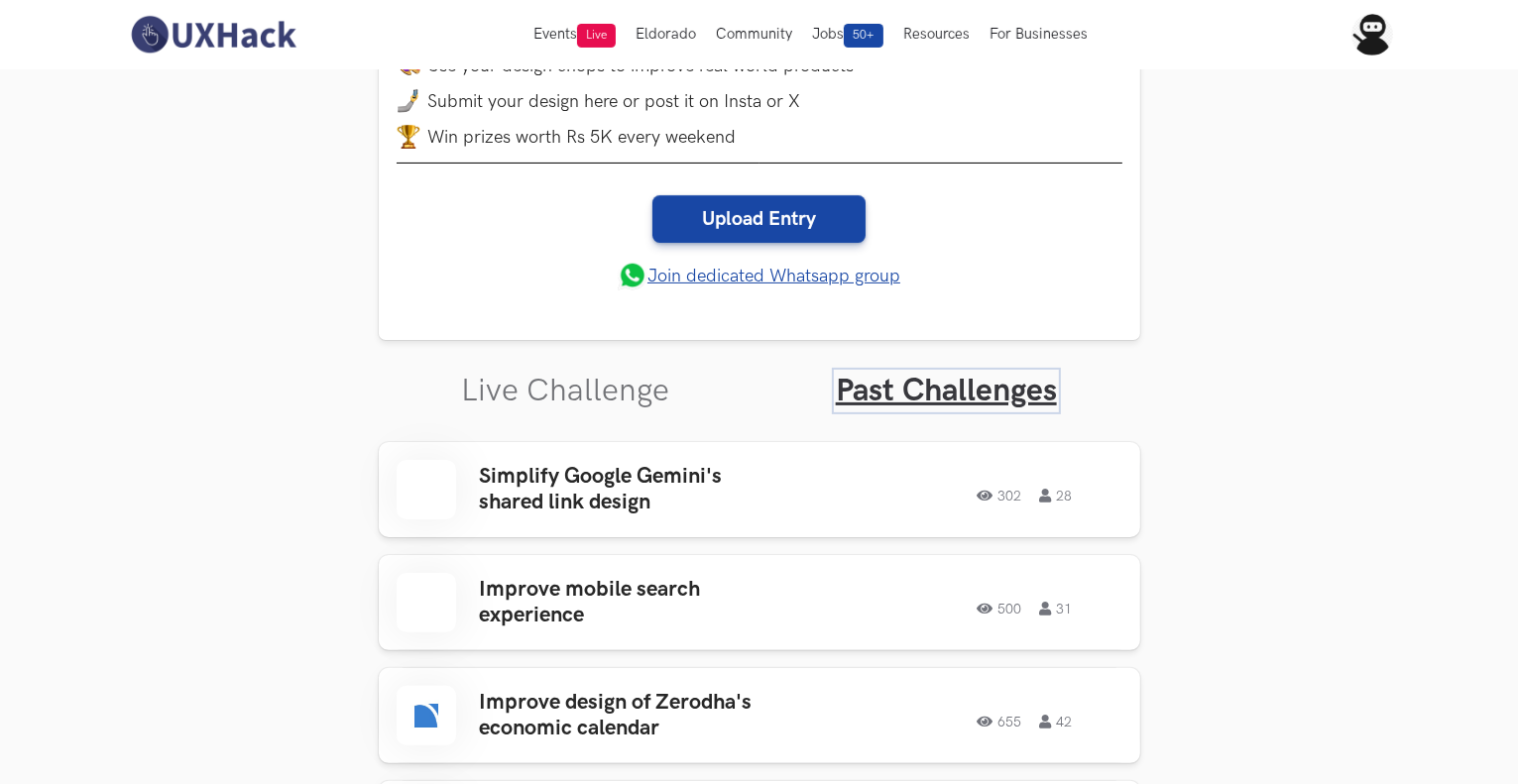 scroll, scrollTop: 361, scrollLeft: 0, axis: vertical 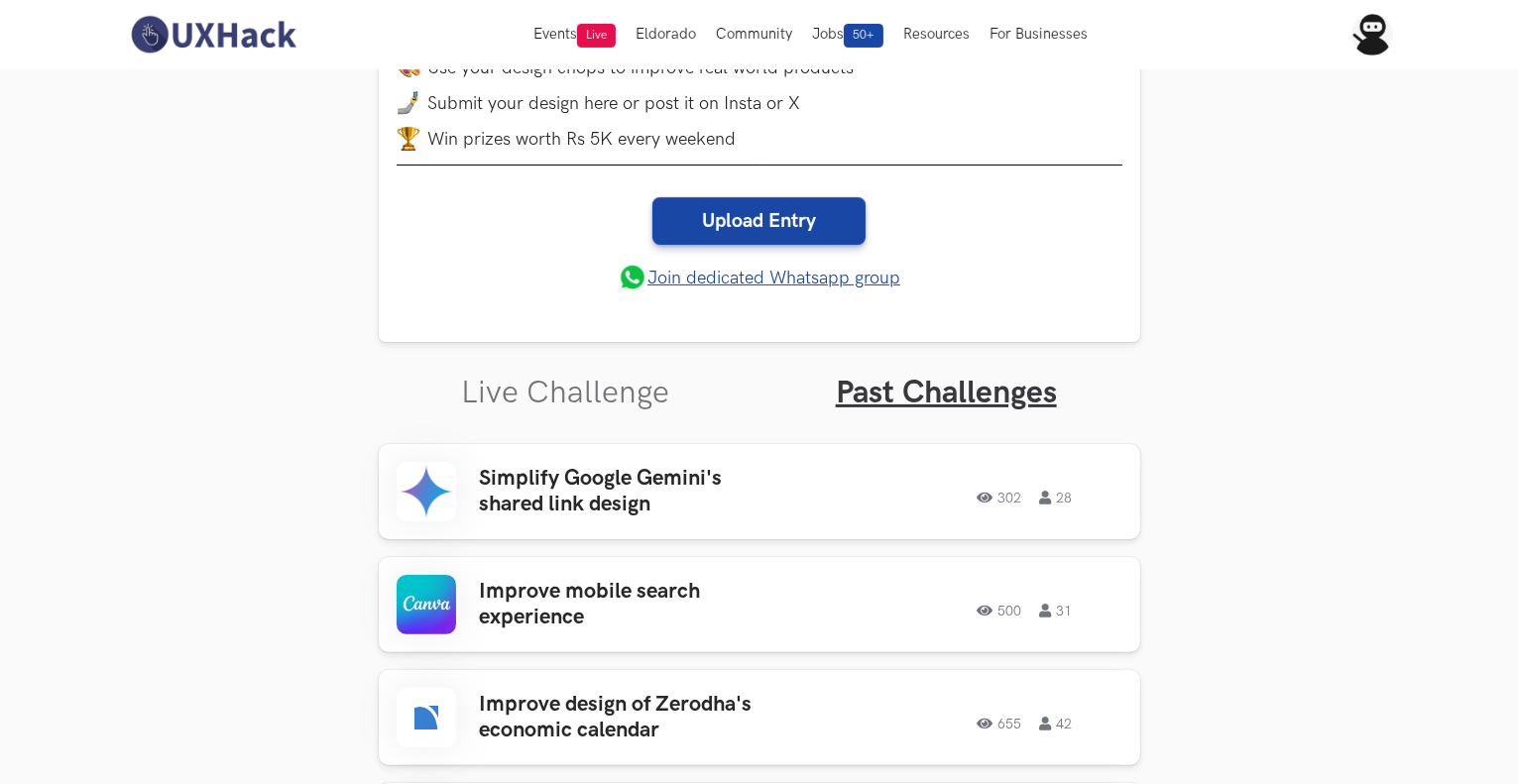 click on "Live Challenge Past Challenges" at bounding box center [759, 377] 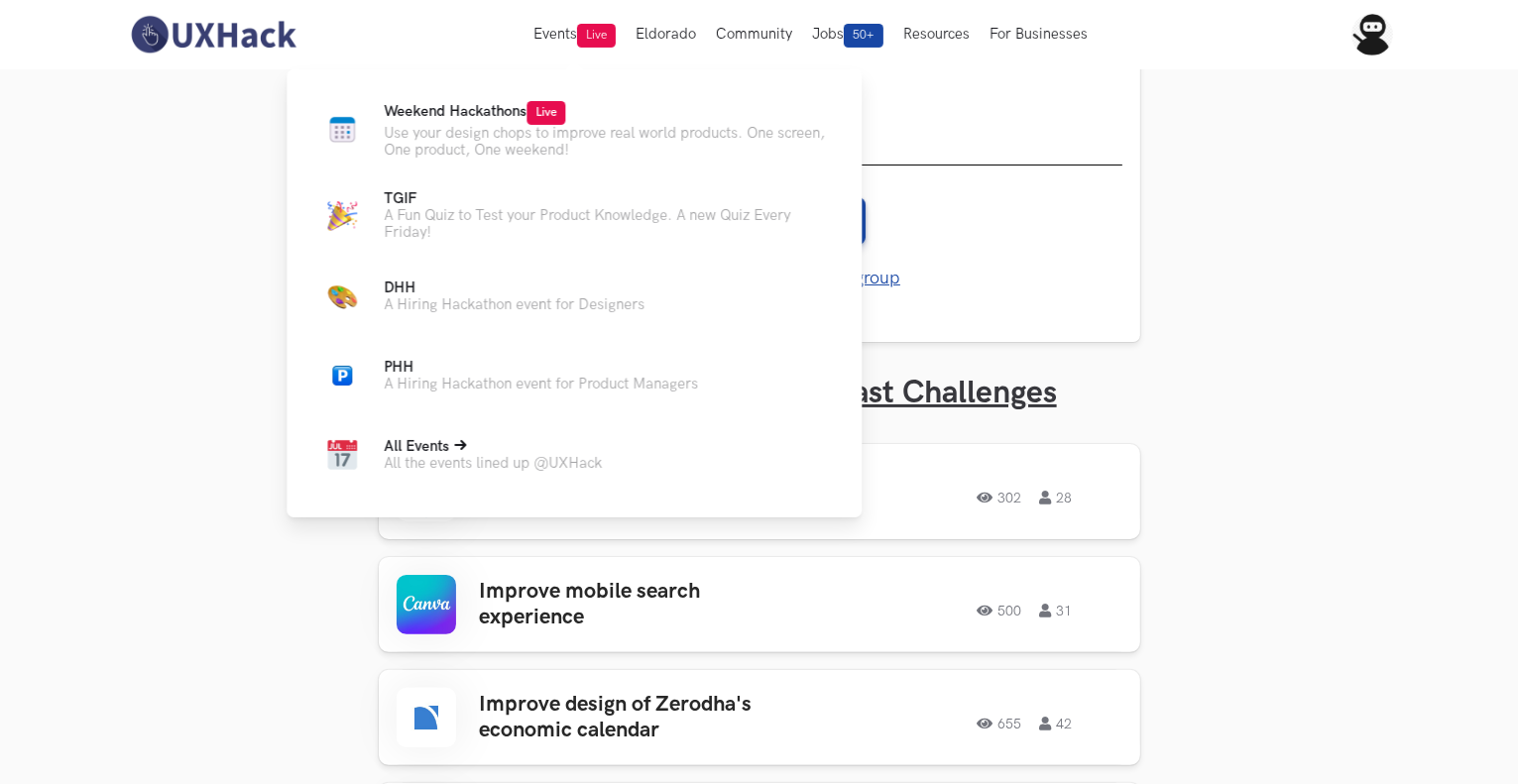 click on "All the events lined up @UXHack" at bounding box center [493, 463] 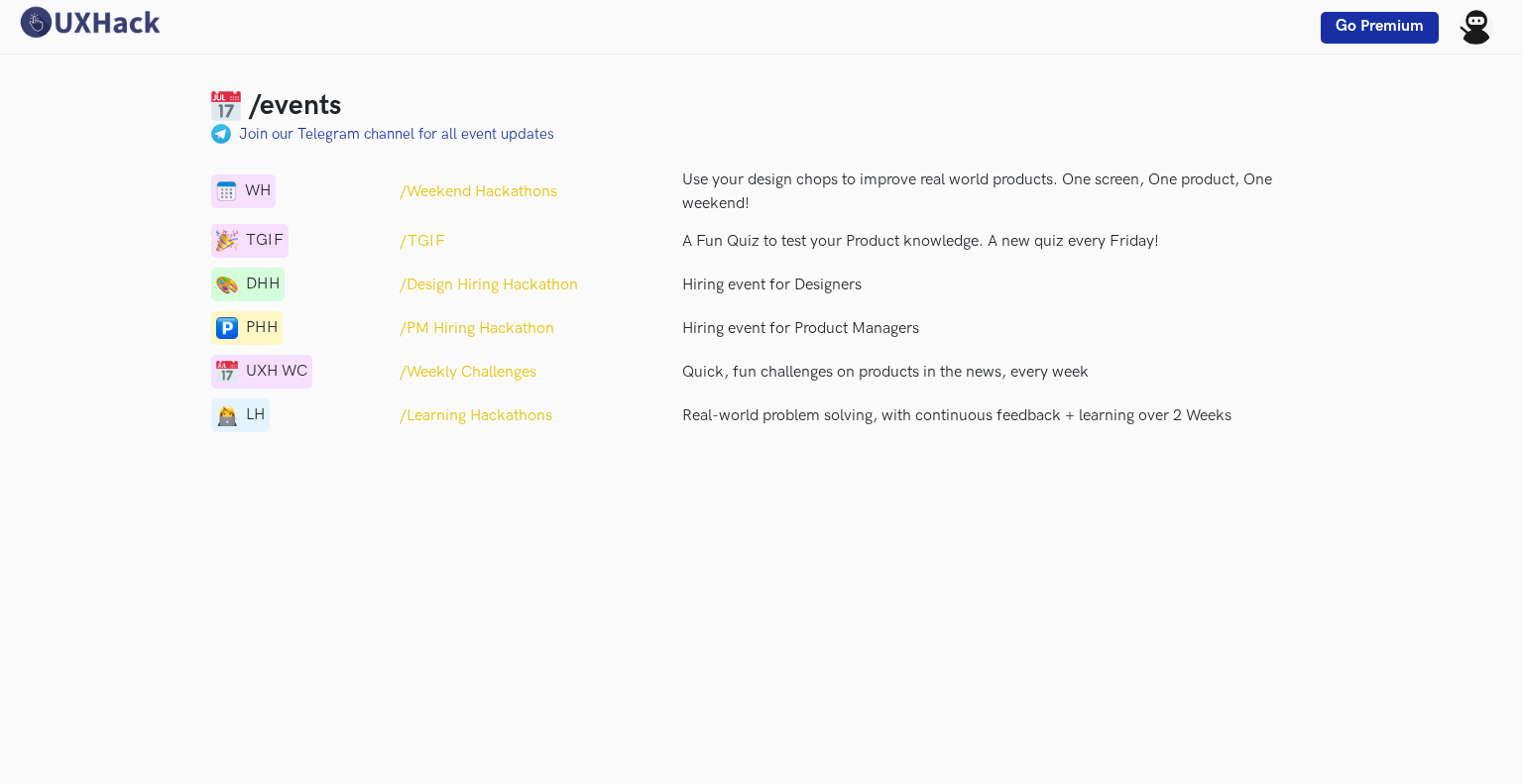 scroll, scrollTop: 0, scrollLeft: 0, axis: both 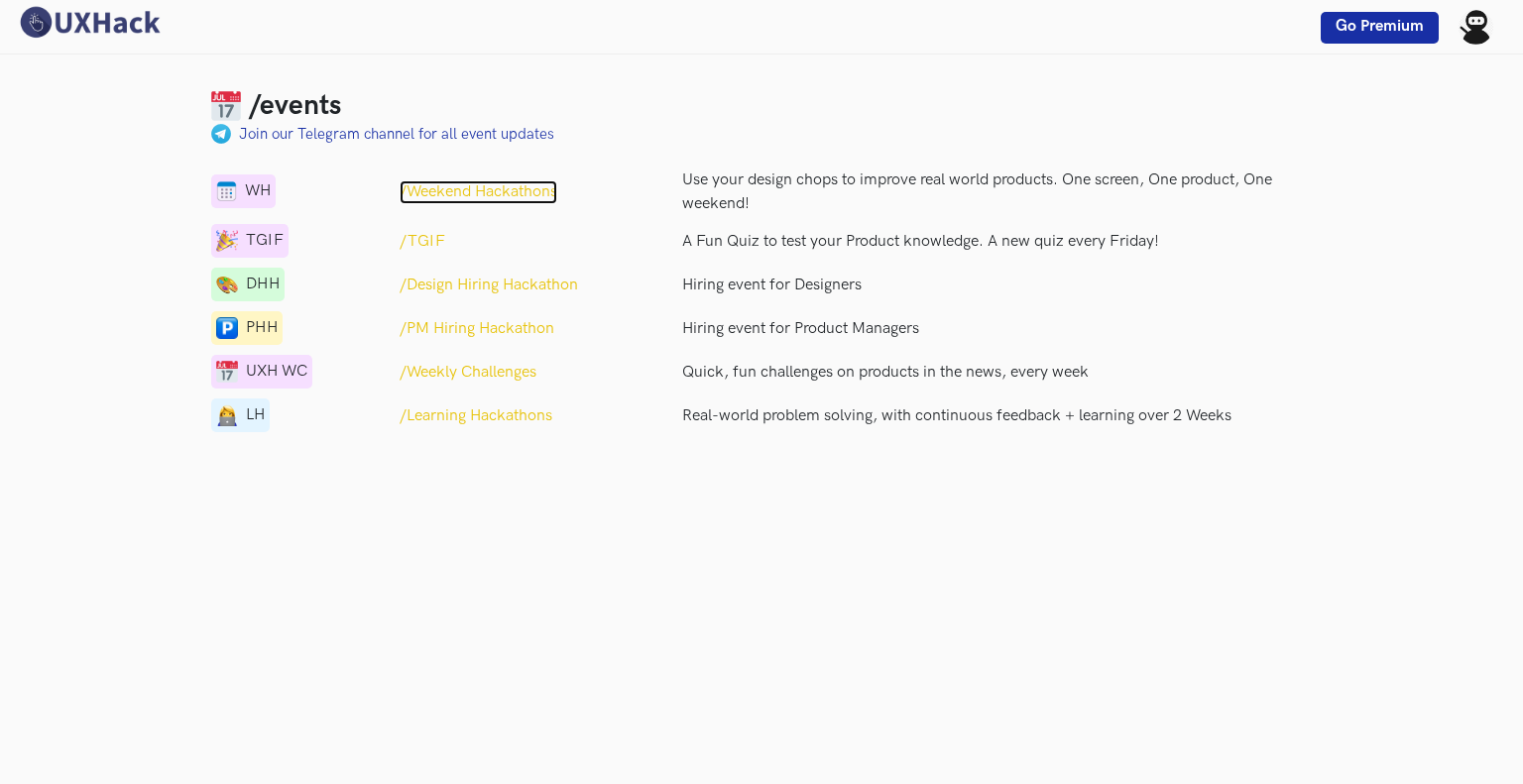 click on "/Weekend Hackathons" at bounding box center [478, 192] 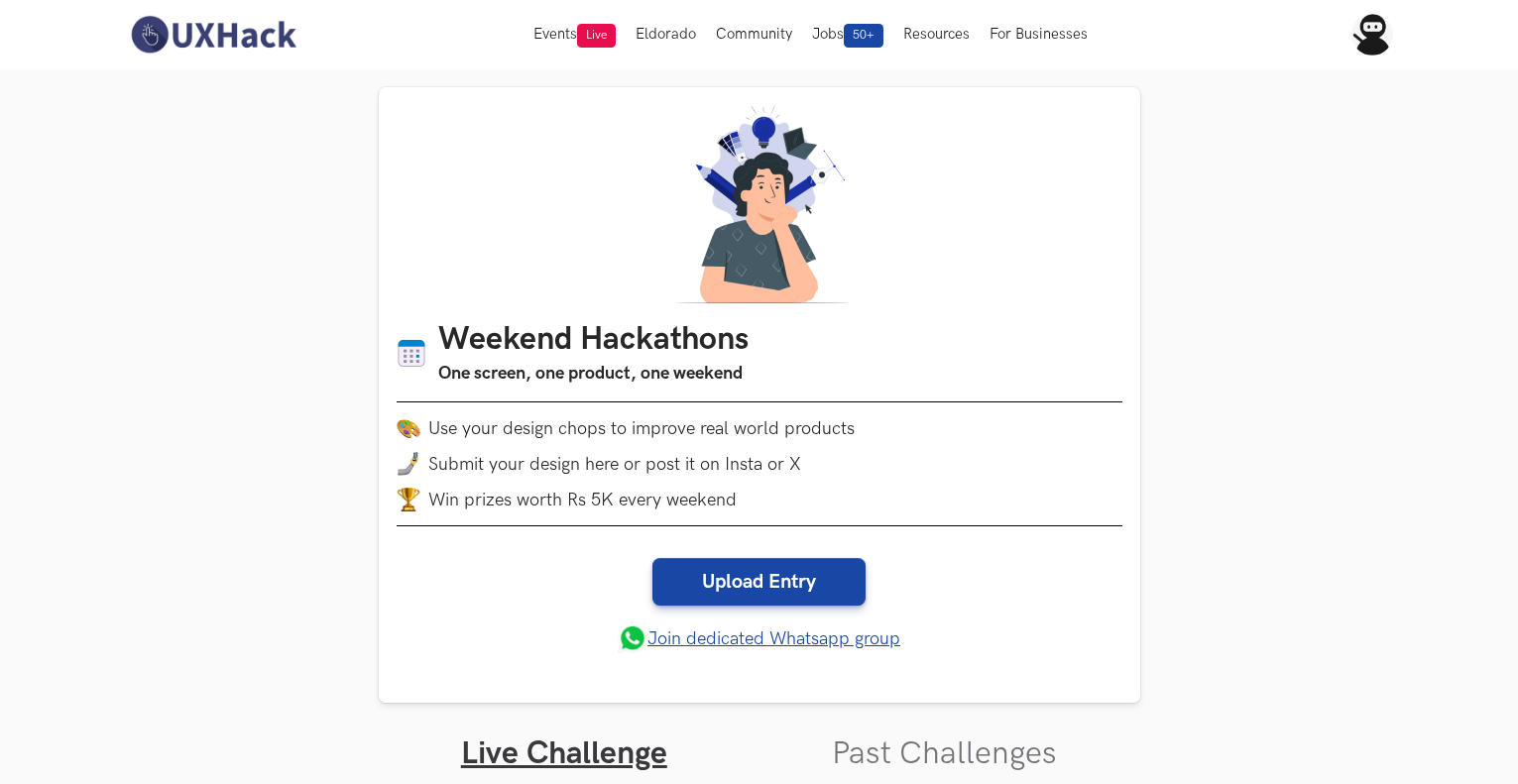 scroll, scrollTop: 0, scrollLeft: 0, axis: both 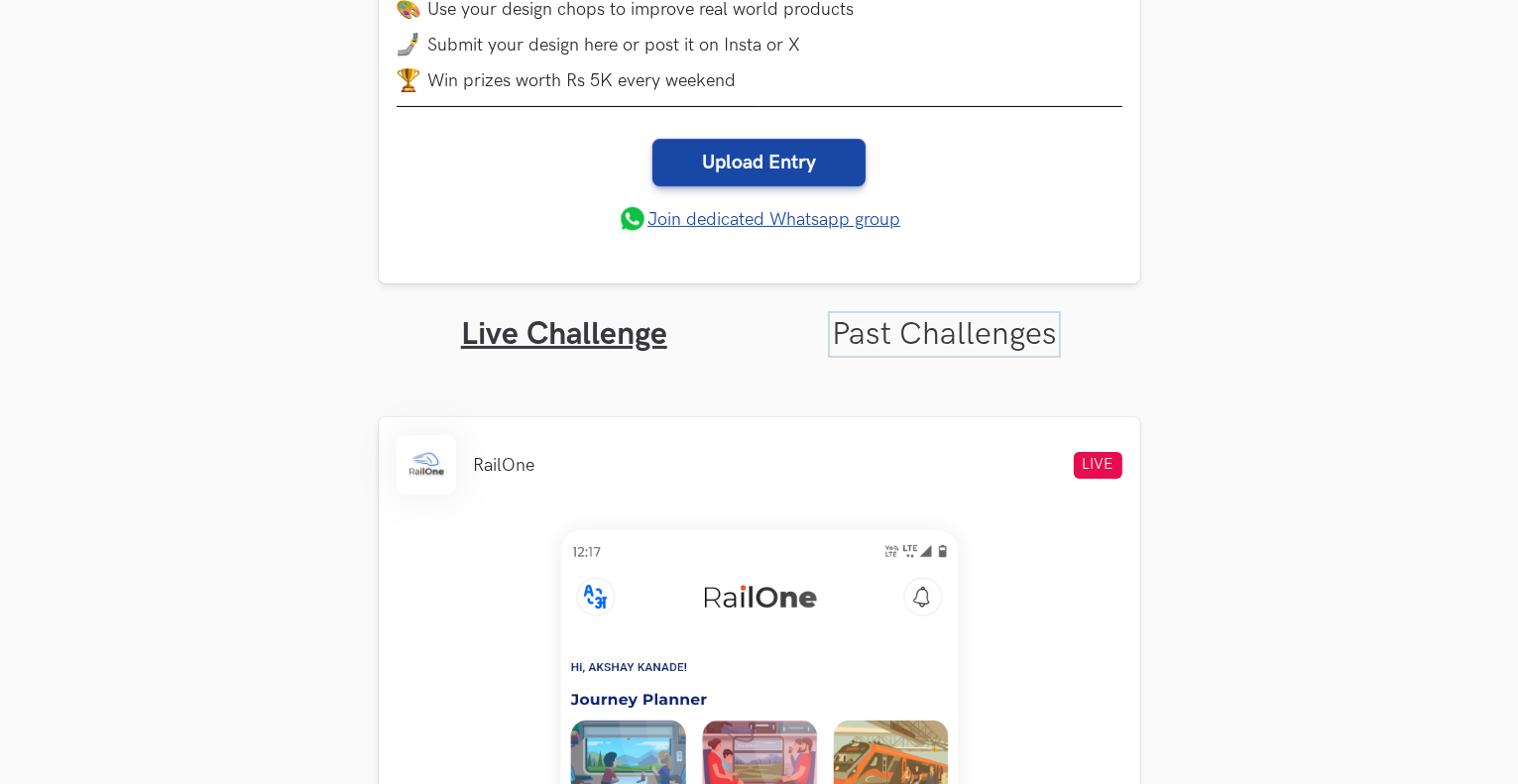 click on "Past Challenges" at bounding box center [944, 334] 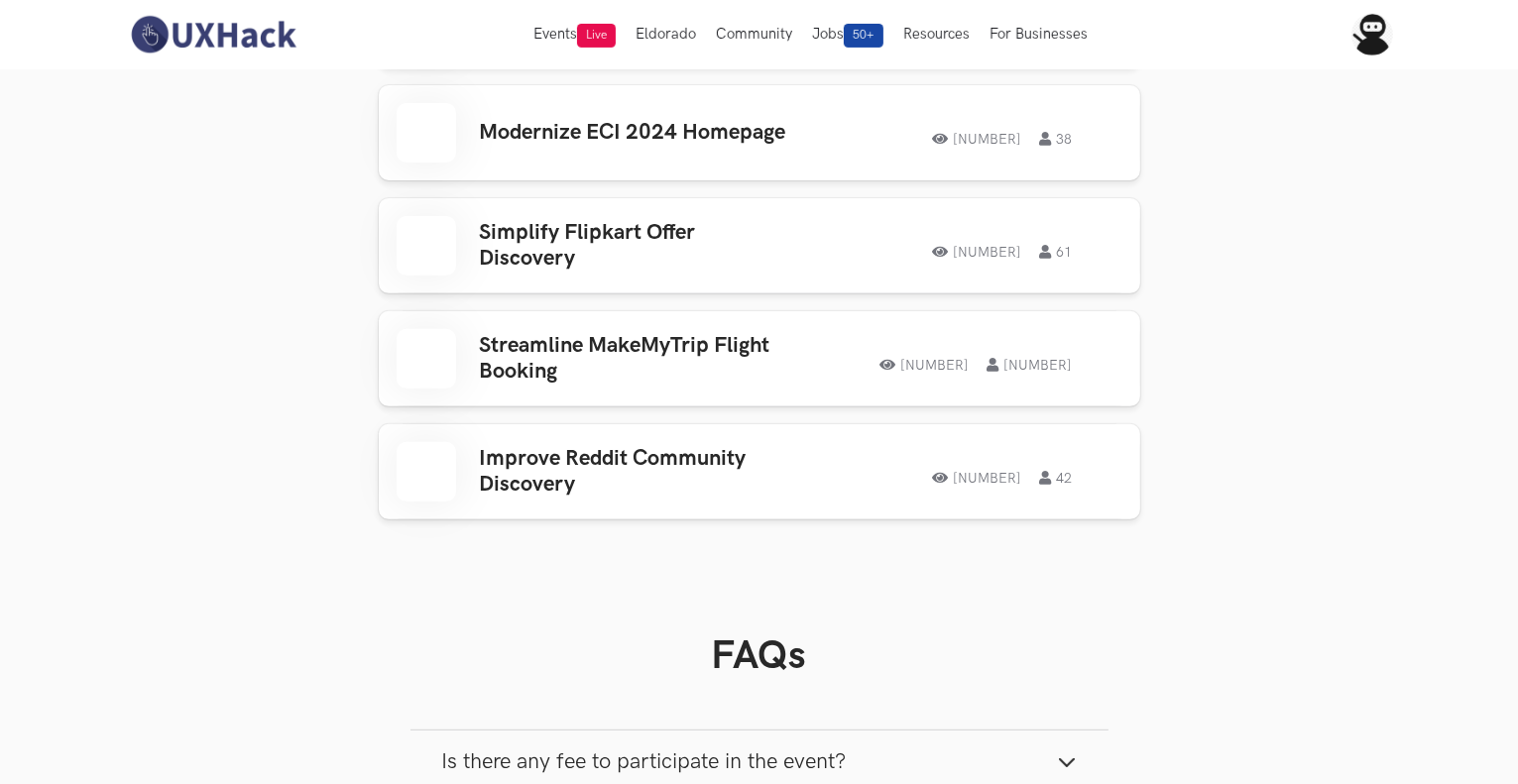 scroll, scrollTop: 8294, scrollLeft: 0, axis: vertical 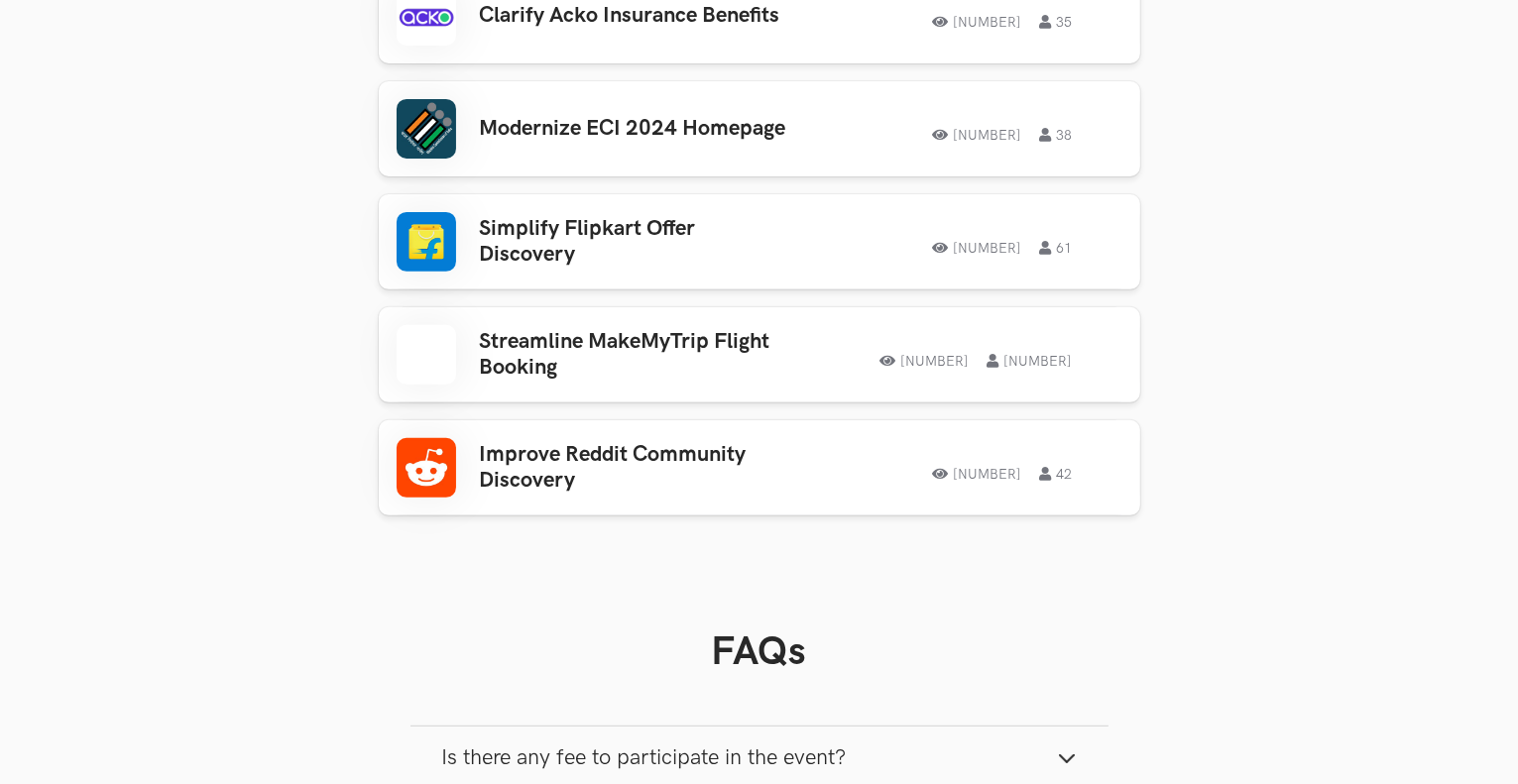 click on "FAQs Is there any fee to participate in the event? Participation in the event is completely free. How much time do we get to submit? It opens on Friday [TIME] and closes on Monday [TIME] (IST). Is it open for all? Yes it is open to all. Is this a team or individual event? This is an individual event. How do I submit? You can register and submit it on the site or share it on Insta or X tagging our handles. What is the expected output and file format? The submission should be an image (png or jpeg). This can be exported from a design tool (such as Figma, Adobe XD etc) or any tool that you are comfortable using. However, please do not post hand-sketches or only wireframes, as the evaluation is on the quality of design output.  Note: Please do NOT add any annotations, explanation notes to the design. The output should be pure design. What is the evaluation criteria? Also, we expect basic design hygiene to be followed: alignment, font and color consistency et al How many winners will be selected? Learn more:" at bounding box center [759, 949] 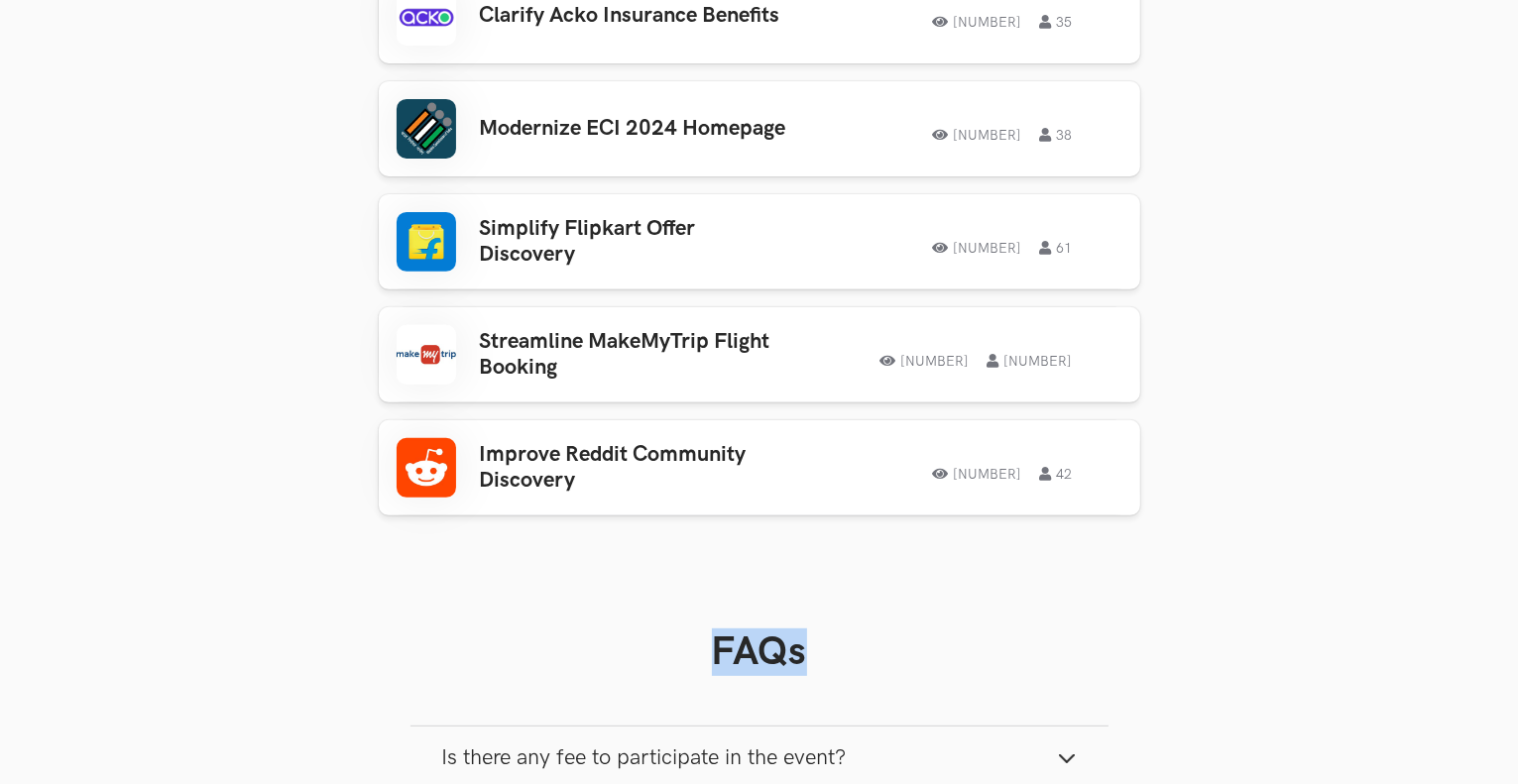 click on "FAQs Is there any fee to participate in the event? Participation in the event is completely free. How much time do we get to submit? It opens on Friday [TIME] and closes on Monday [TIME] (IST). Is it open for all? Yes it is open to all. Is this a team or individual event? This is an individual event. How do I submit? You can register and submit it on the site or share it on Insta or X tagging our handles. What is the expected output and file format? The submission should be an image (png or jpeg). This can be exported from a design tool (such as Figma, Adobe XD etc) or any tool that you are comfortable using. However, please do not post hand-sketches or only wireframes, as the evaluation is on the quality of design output.  Note: Please do NOT add any annotations, explanation notes to the design. The output should be pure design. What is the evaluation criteria? Also, we expect basic design hygiene to be followed: alignment, font and color consistency et al How many winners will be selected? Learn more:" at bounding box center [759, 949] 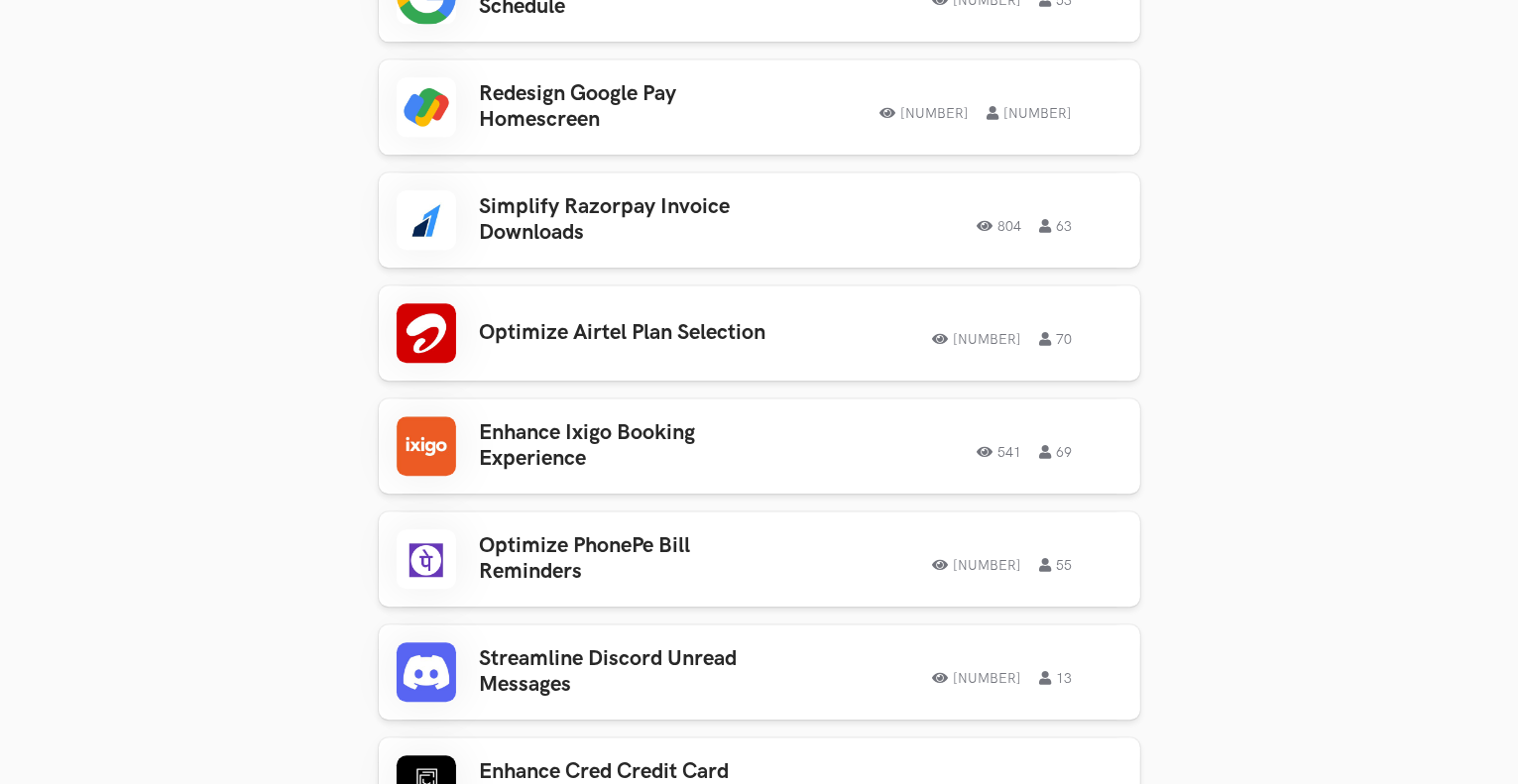 scroll, scrollTop: 5041, scrollLeft: 0, axis: vertical 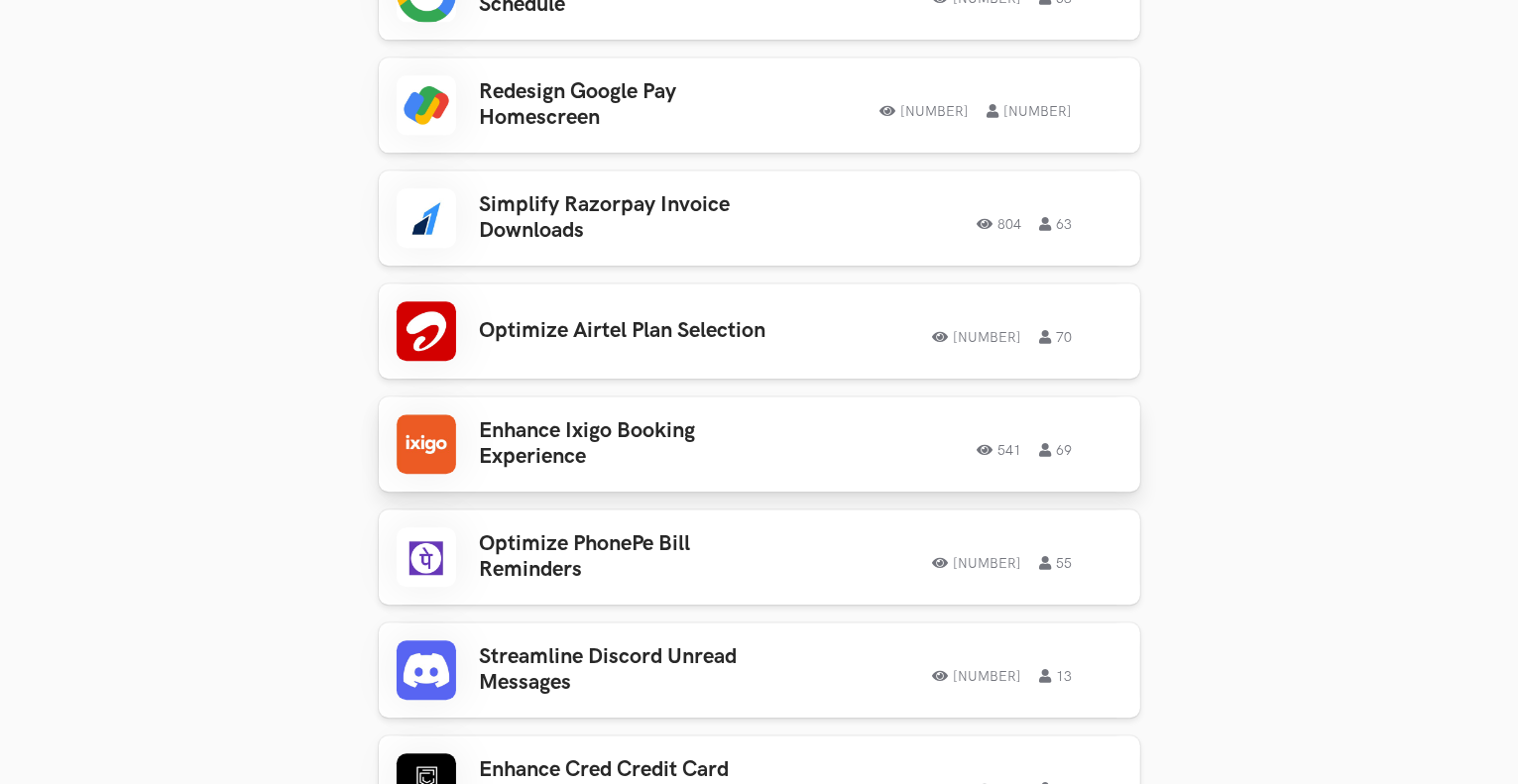 click on "Enhance Ixigo Booking Experience" at bounding box center (635, 444) 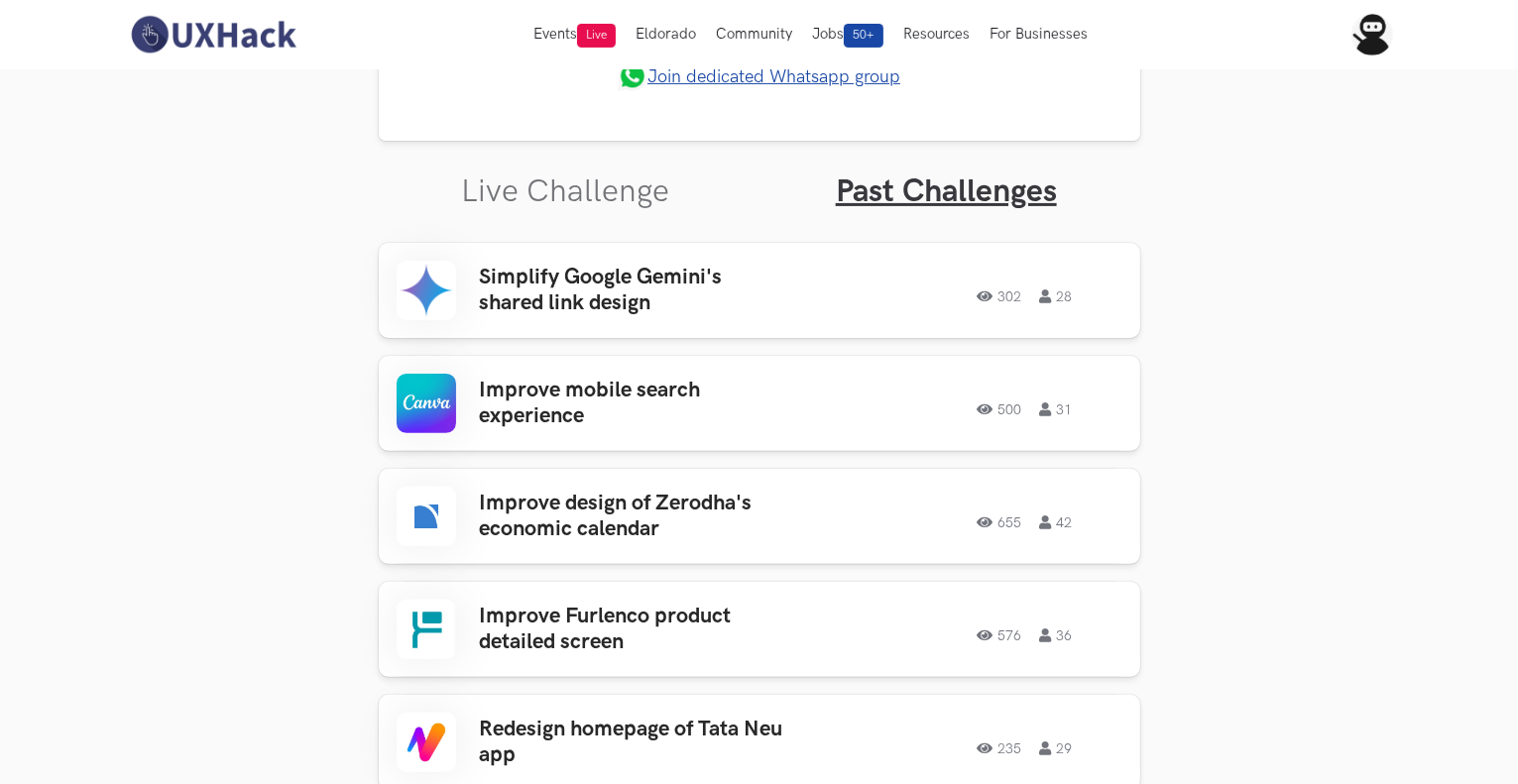 scroll, scrollTop: 0, scrollLeft: 0, axis: both 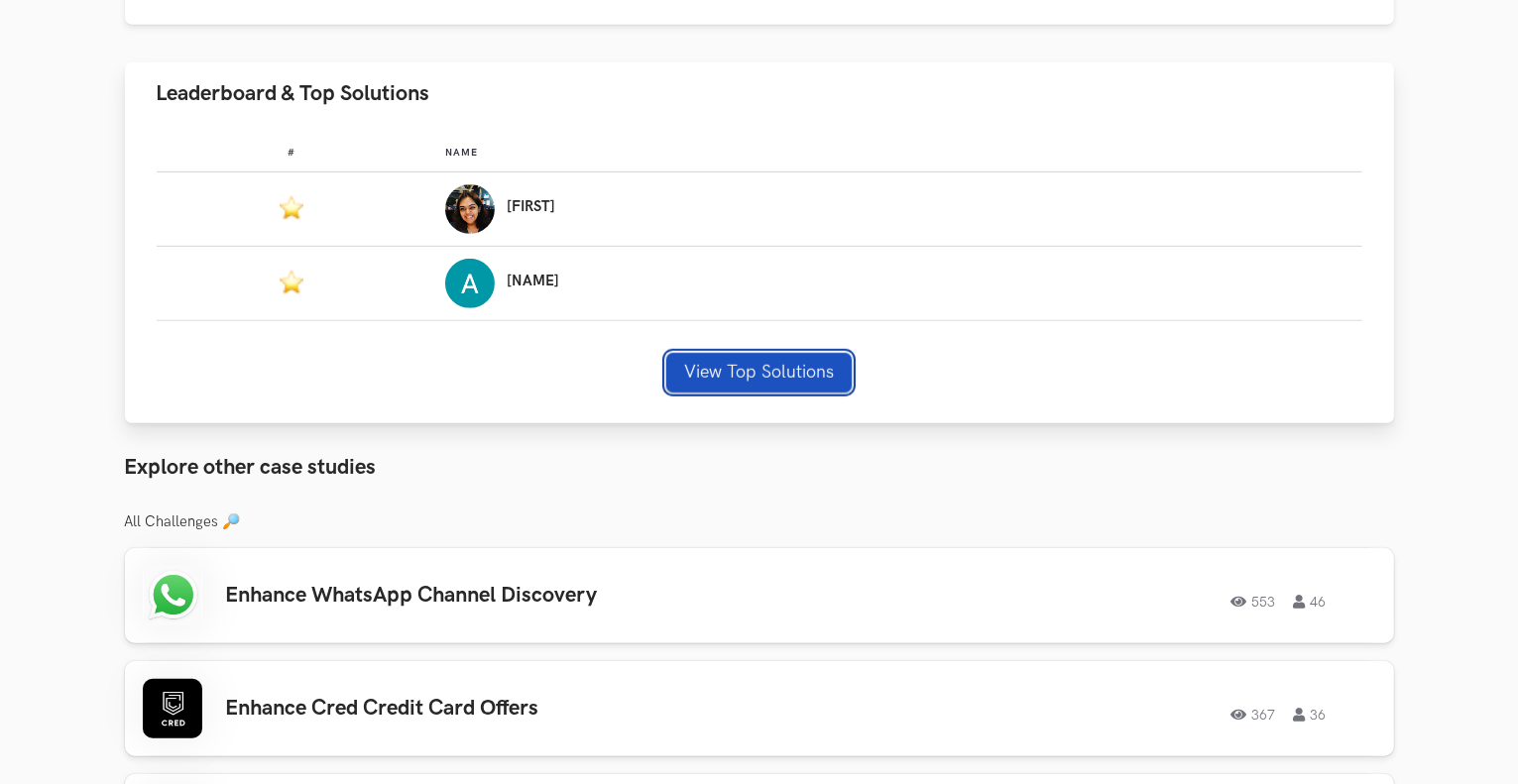 click on "View Top Solutions" at bounding box center [759, 373] 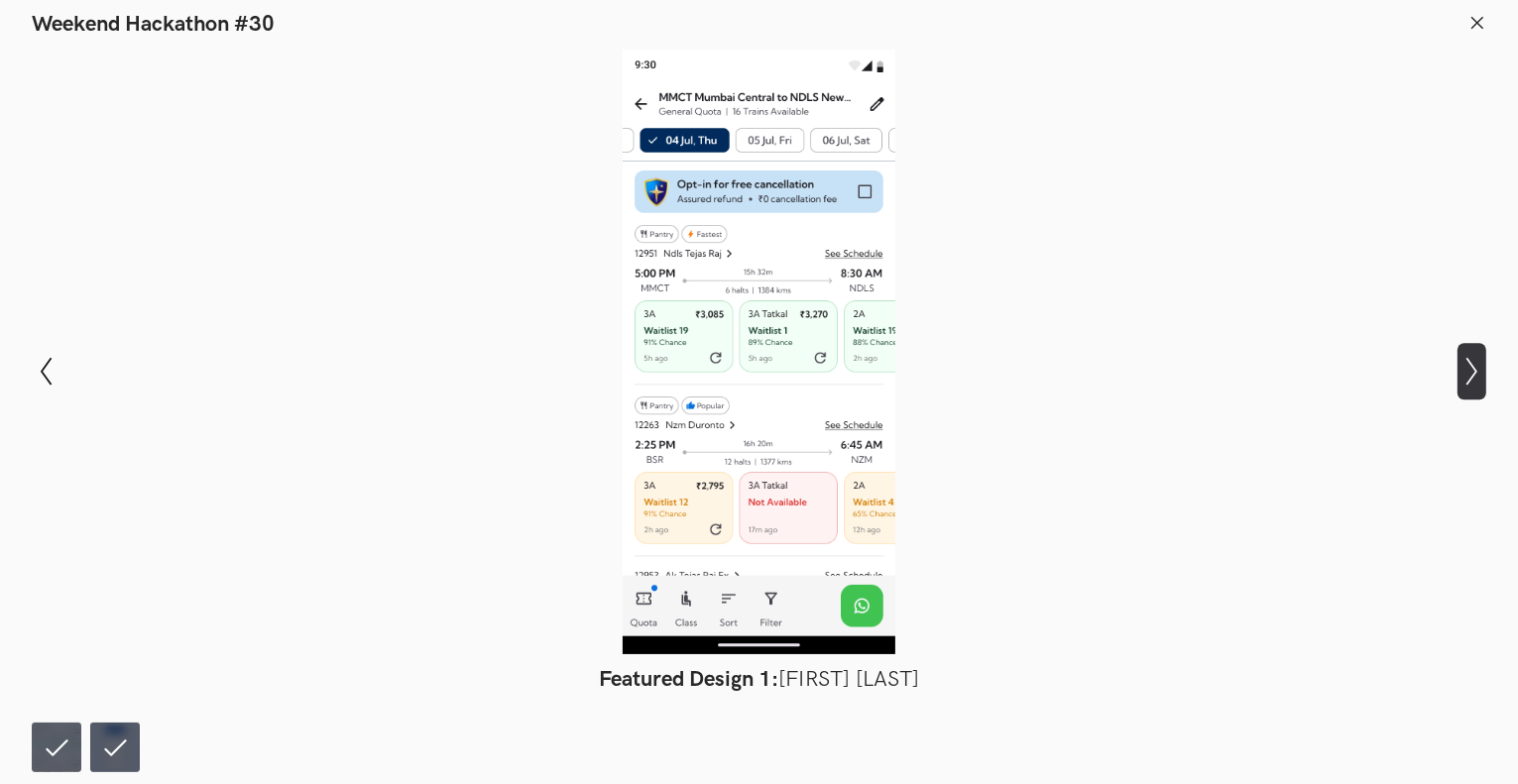 click on "Show next slide" at bounding box center [46, 371] 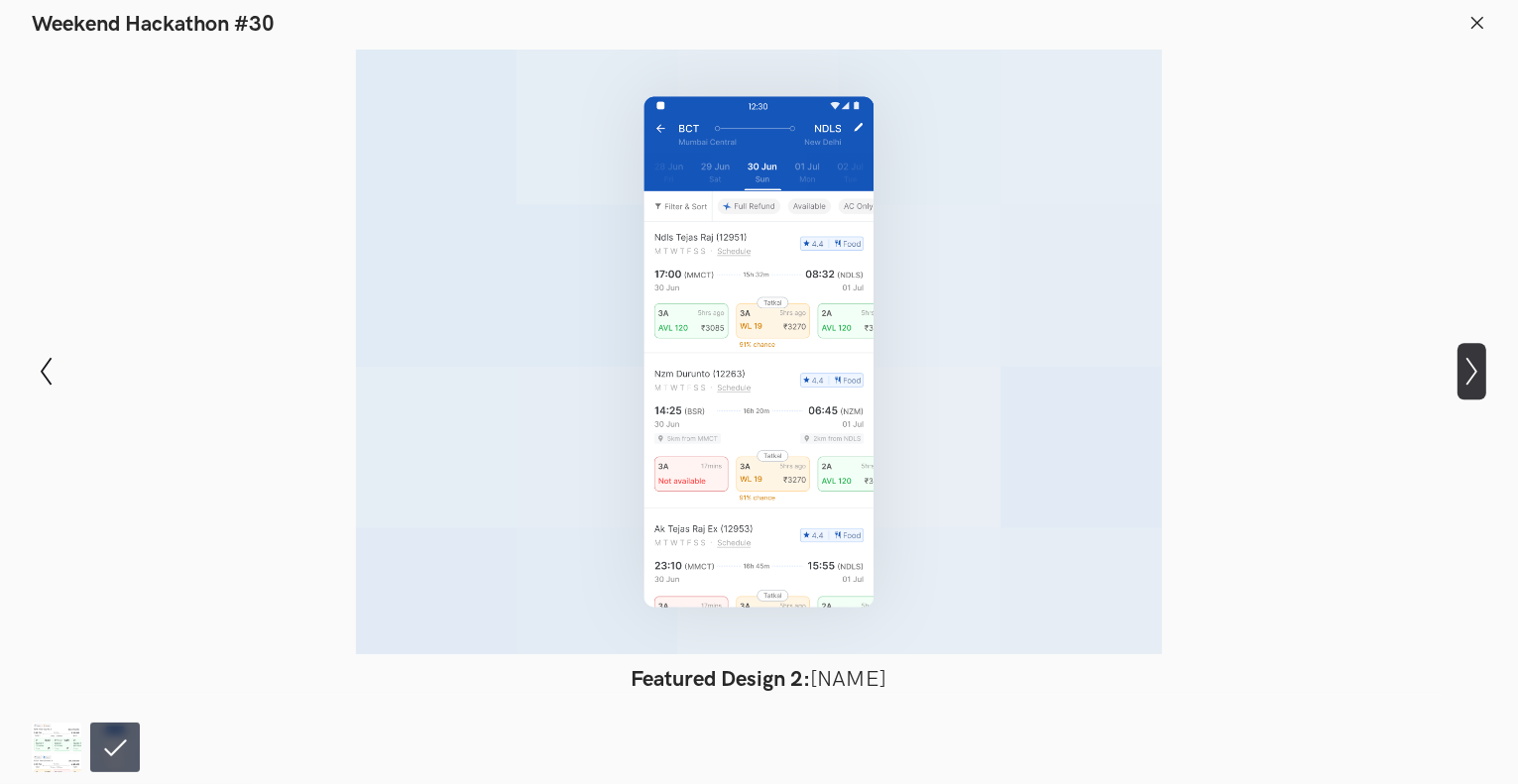 click on "Show next slide" at bounding box center (46, 371) 